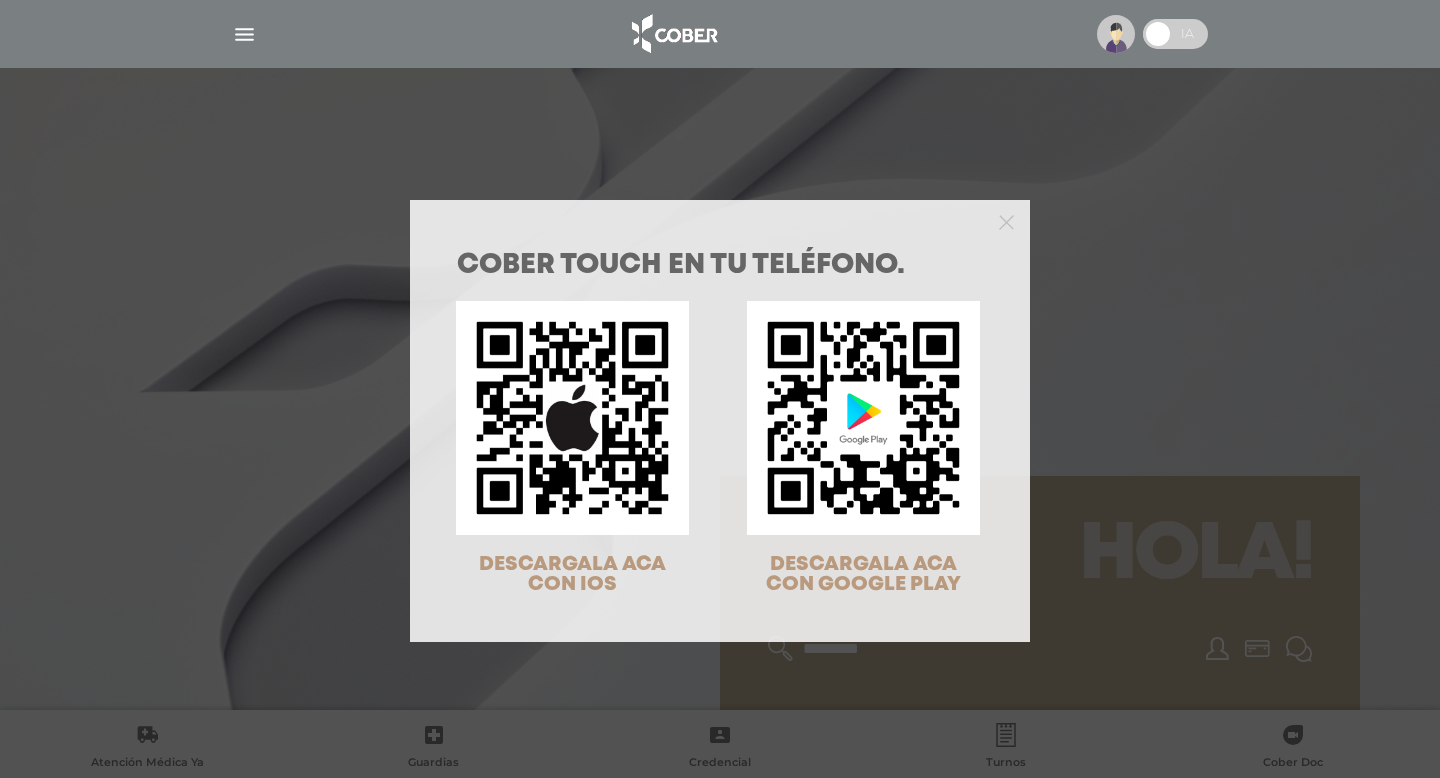 scroll, scrollTop: 0, scrollLeft: 0, axis: both 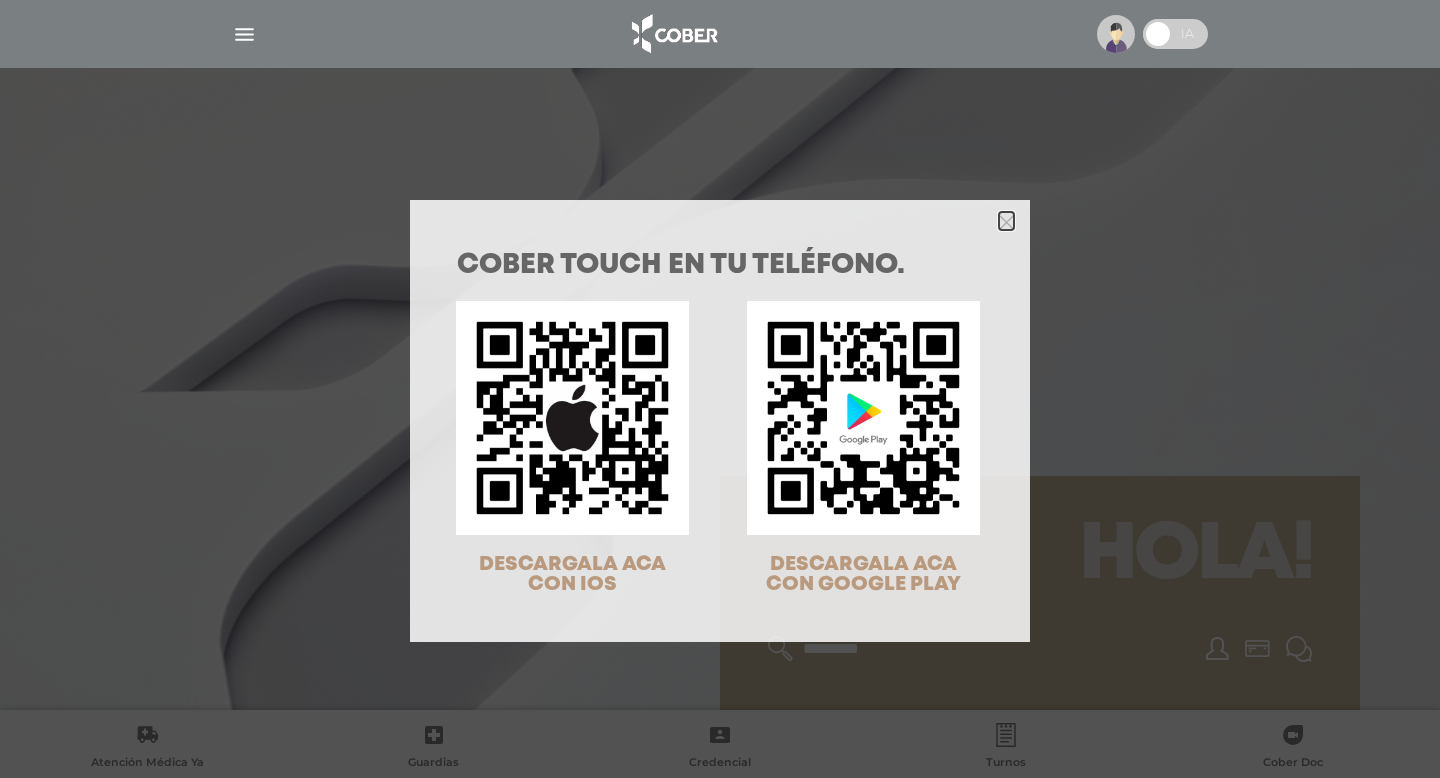 click 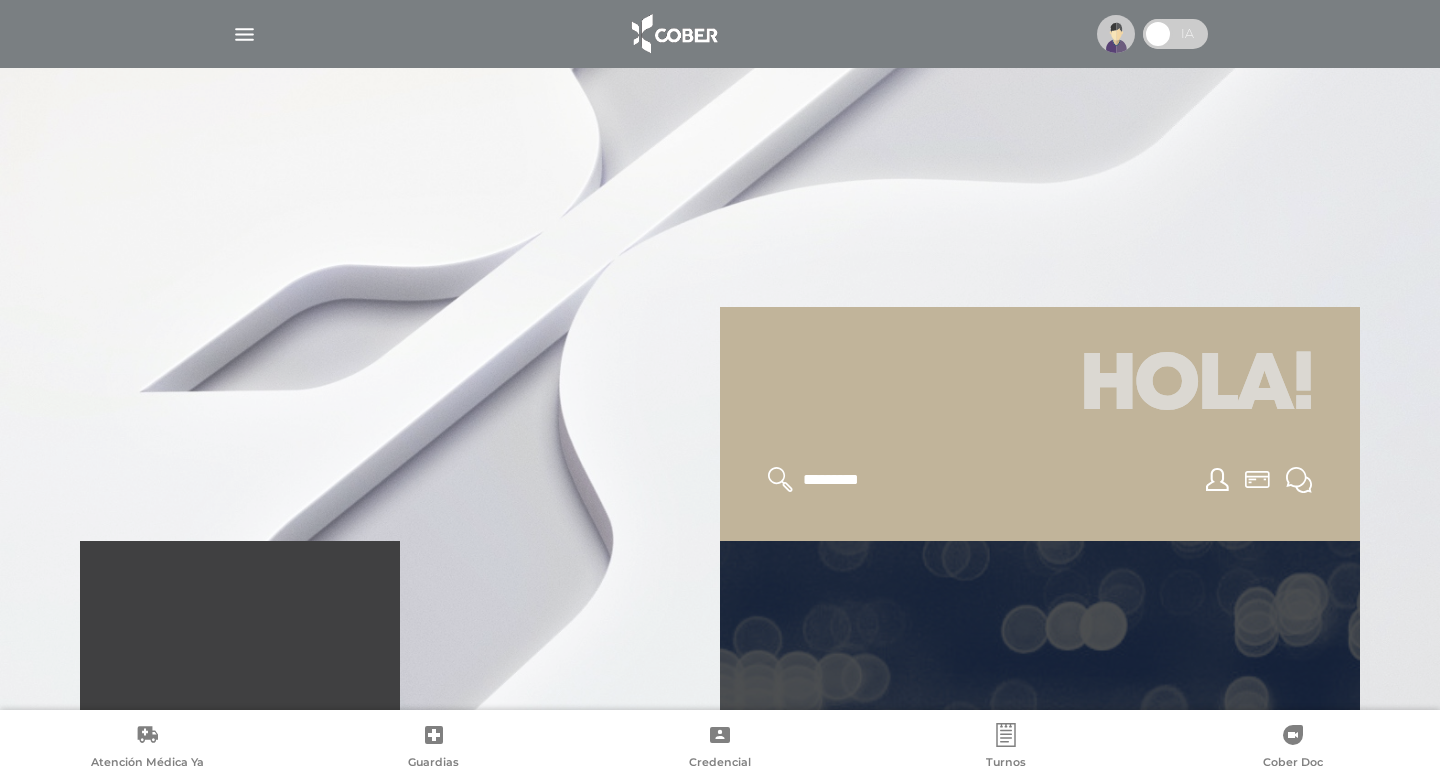 scroll, scrollTop: 483, scrollLeft: 0, axis: vertical 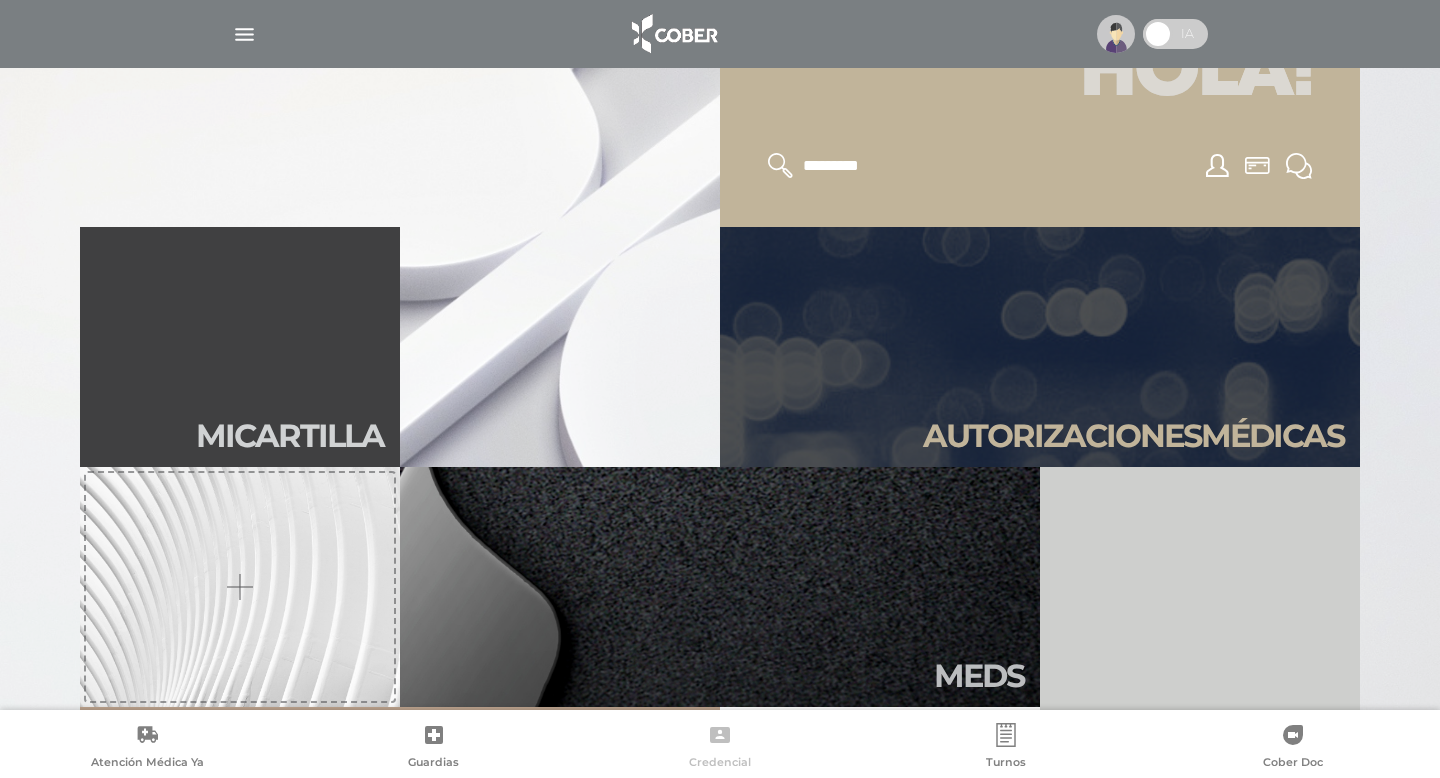 click 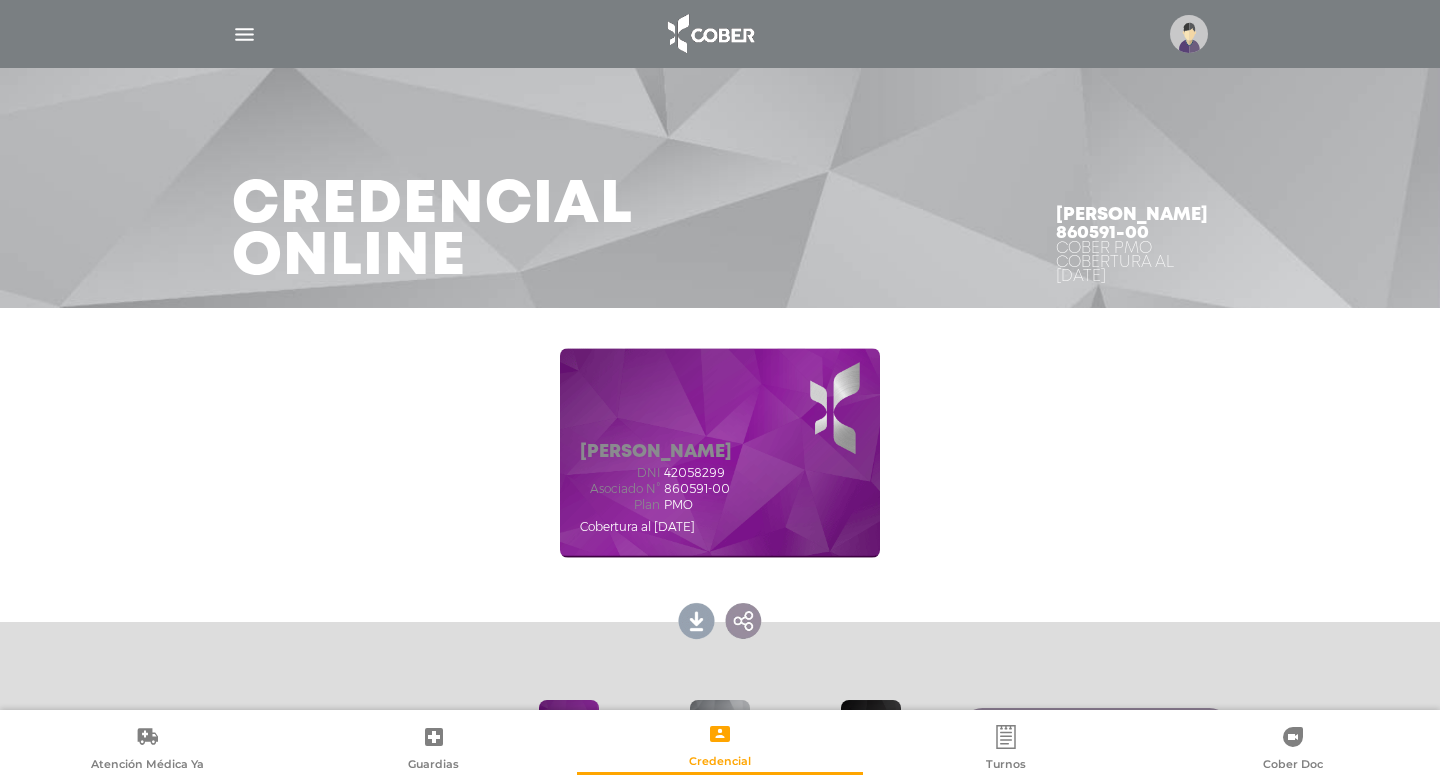 scroll, scrollTop: 161, scrollLeft: 0, axis: vertical 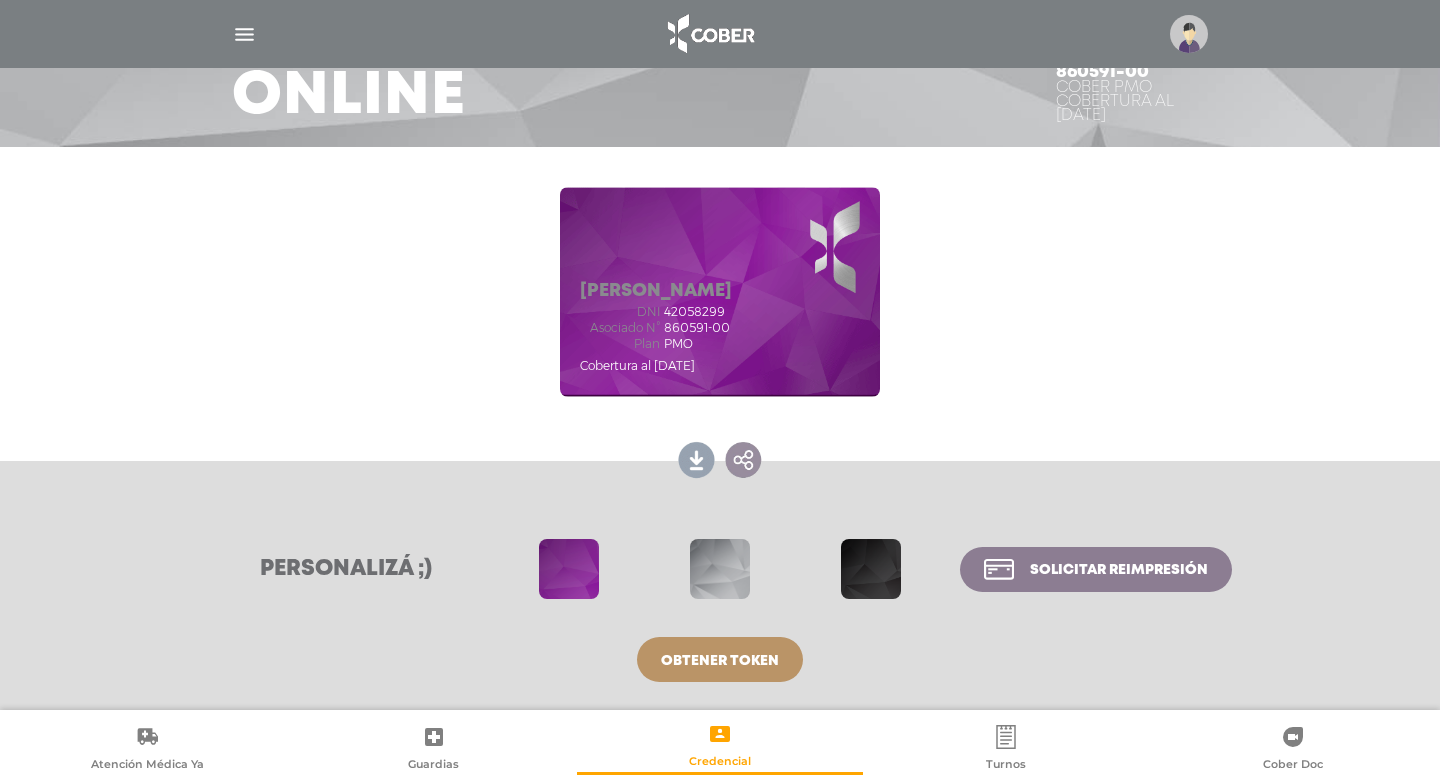 click at bounding box center (244, 34) 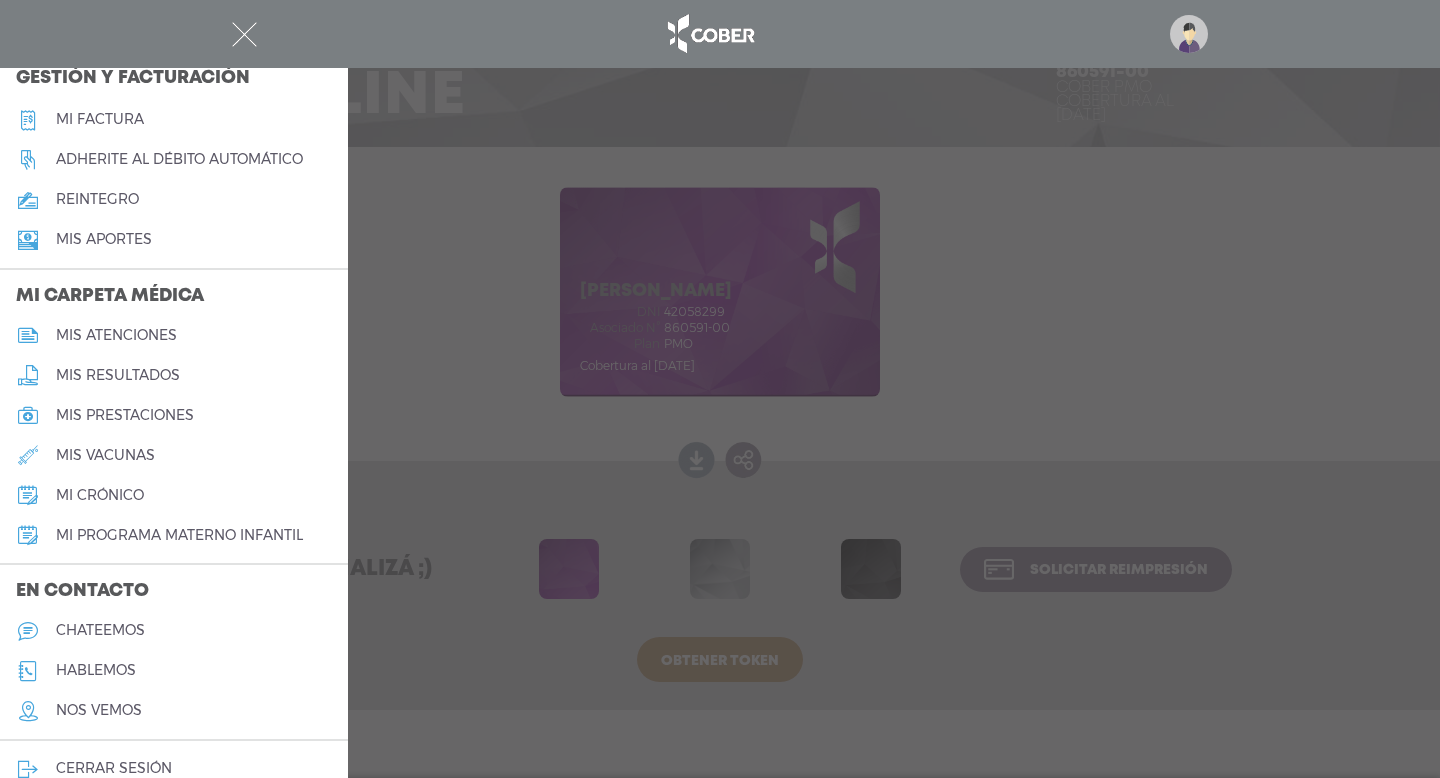 scroll, scrollTop: 765, scrollLeft: 0, axis: vertical 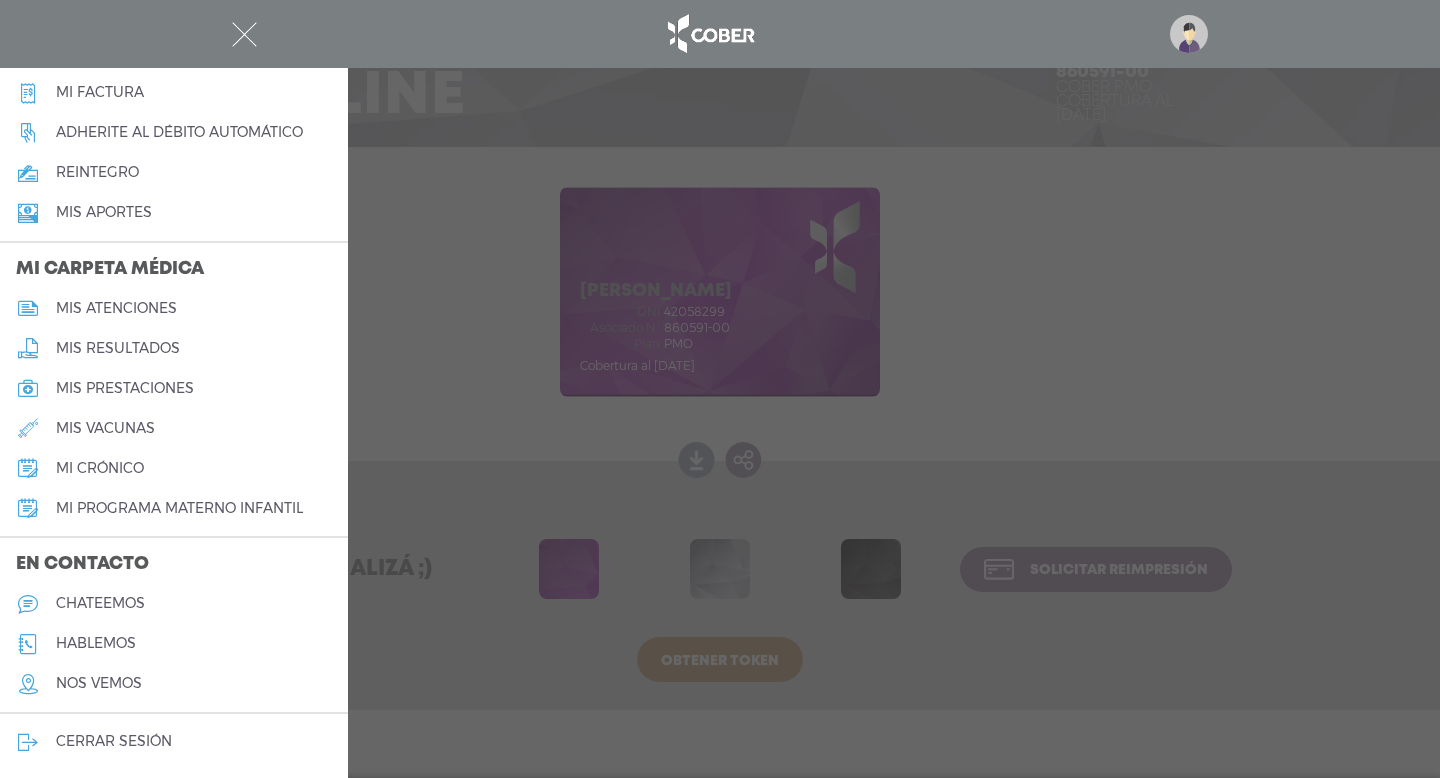 click on "chateemos" at bounding box center [100, 603] 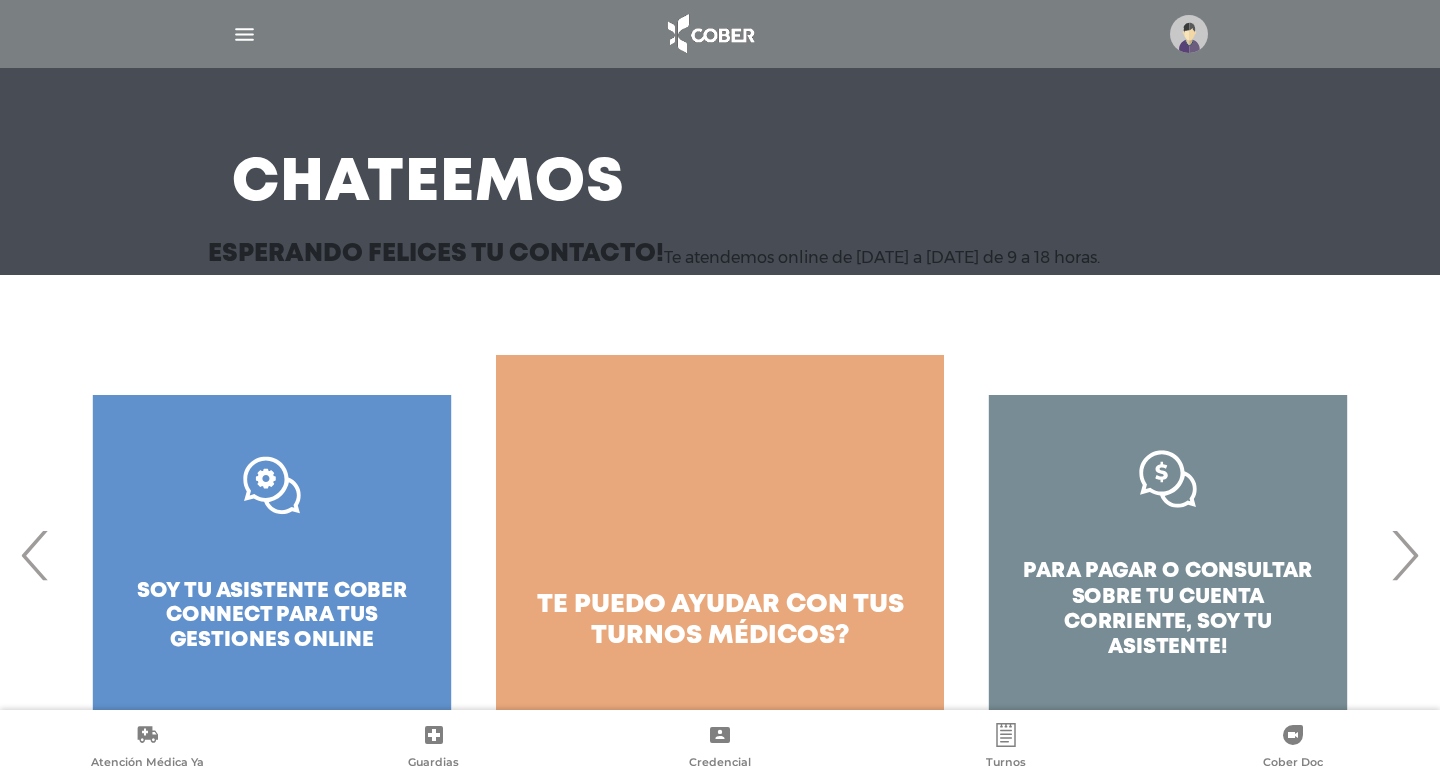 scroll, scrollTop: 119, scrollLeft: 0, axis: vertical 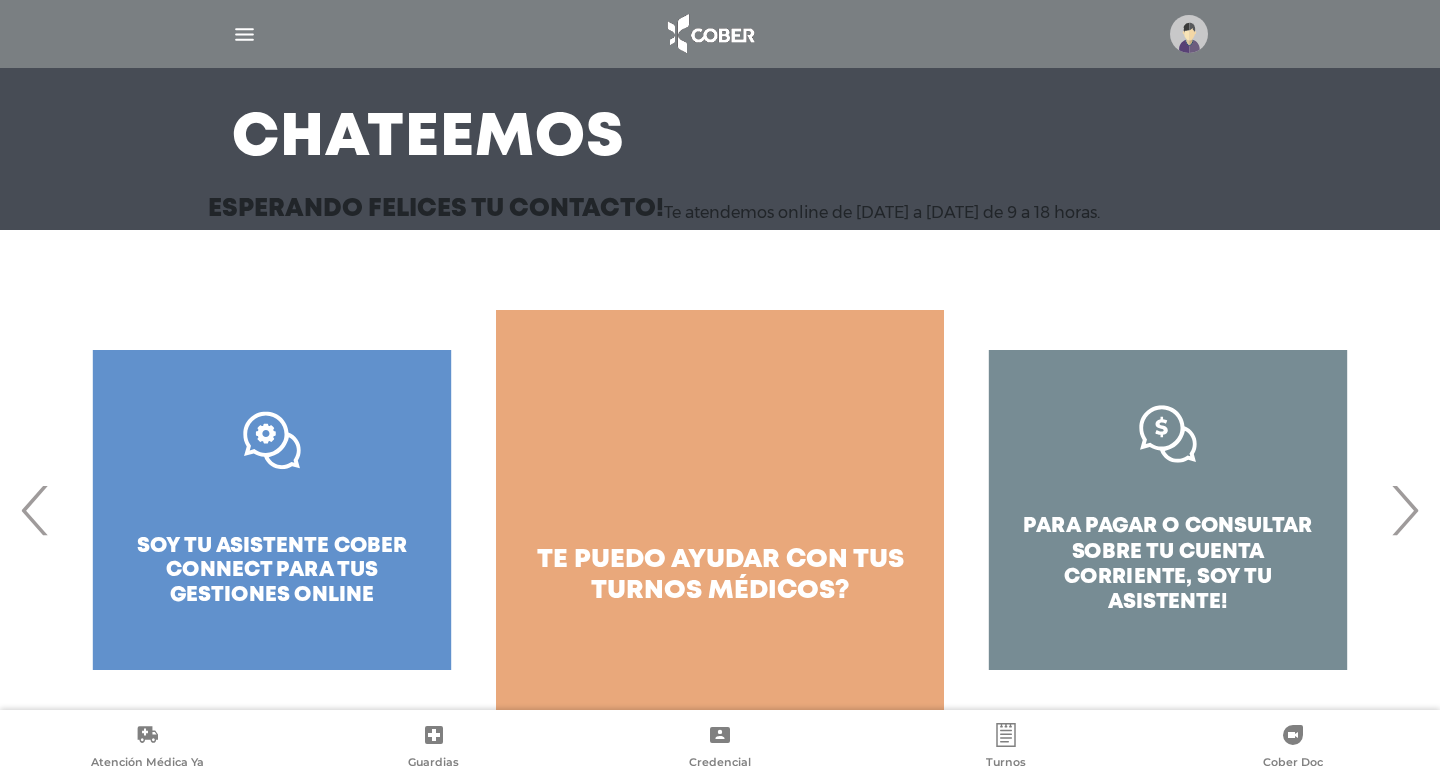 click on "›" at bounding box center (1404, 510) 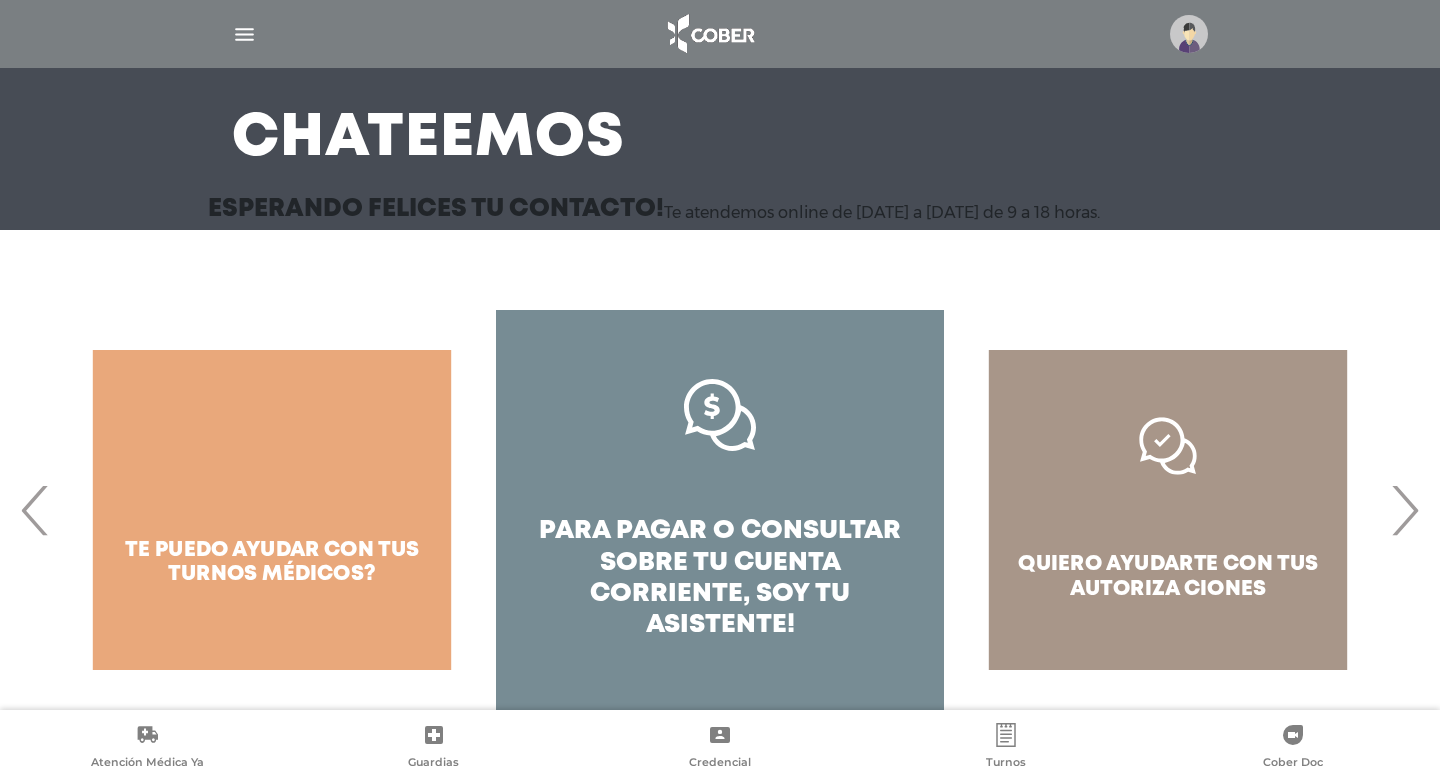 drag, startPoint x: 1414, startPoint y: 505, endPoint x: 1411, endPoint y: 461, distance: 44.102154 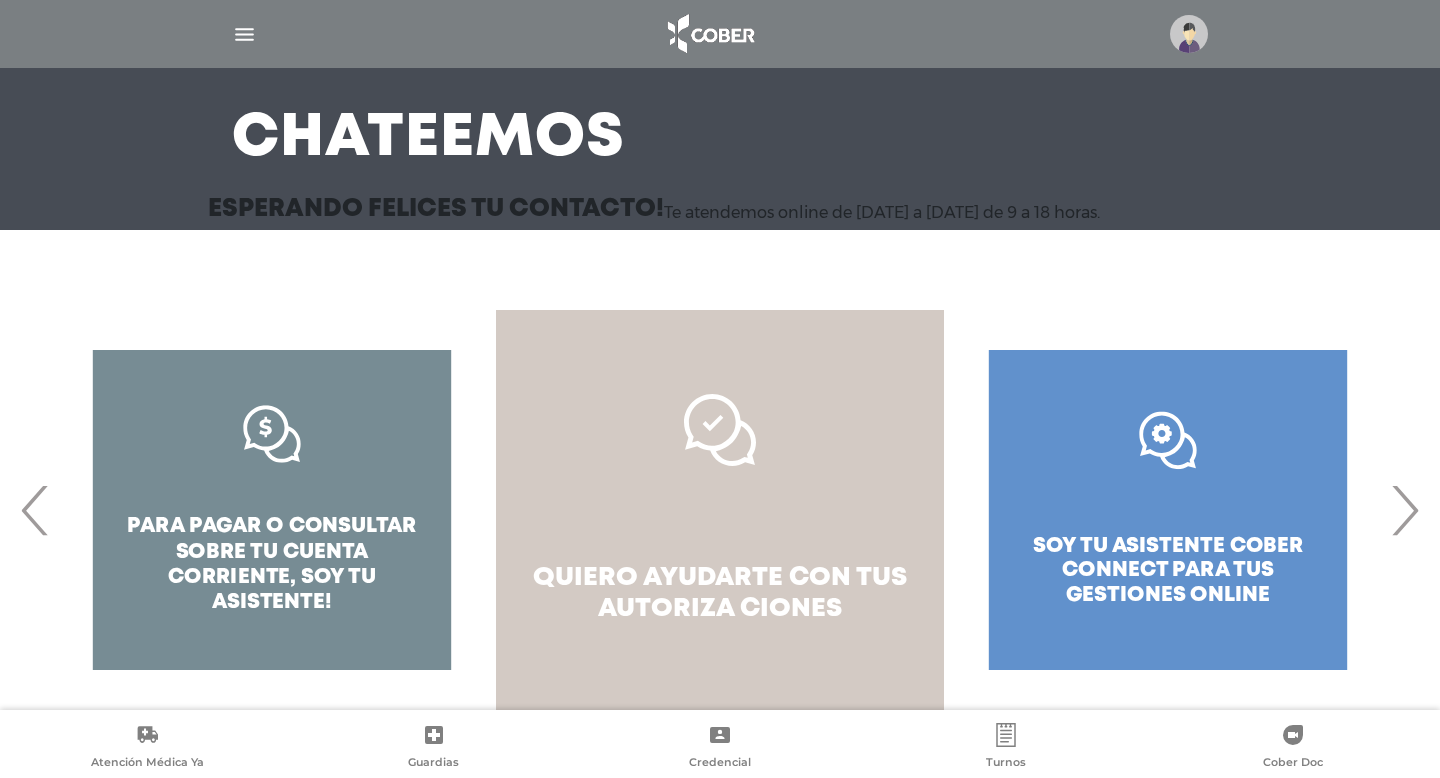 click on "quiero ayudarte con tus
autoriza ciones" at bounding box center (720, 510) 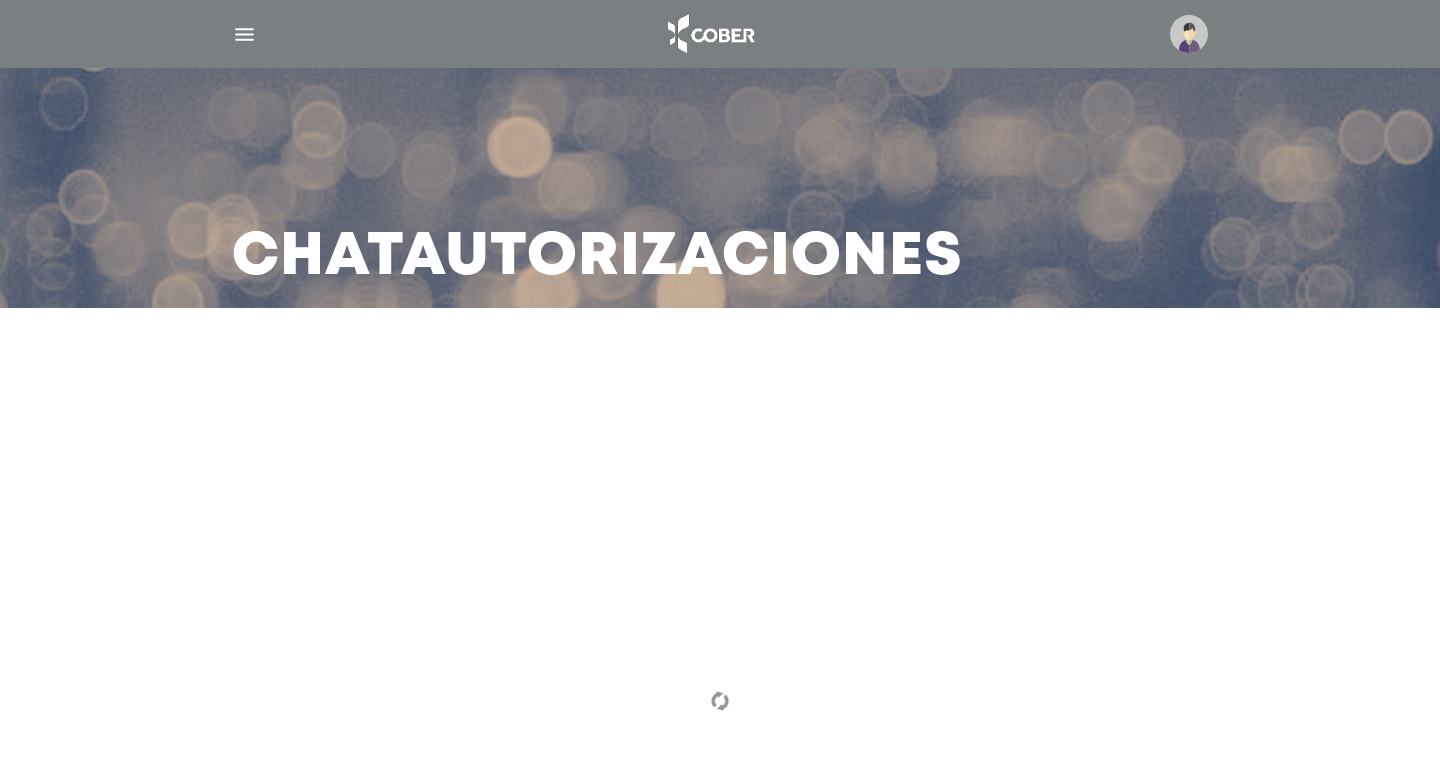 scroll, scrollTop: 0, scrollLeft: 0, axis: both 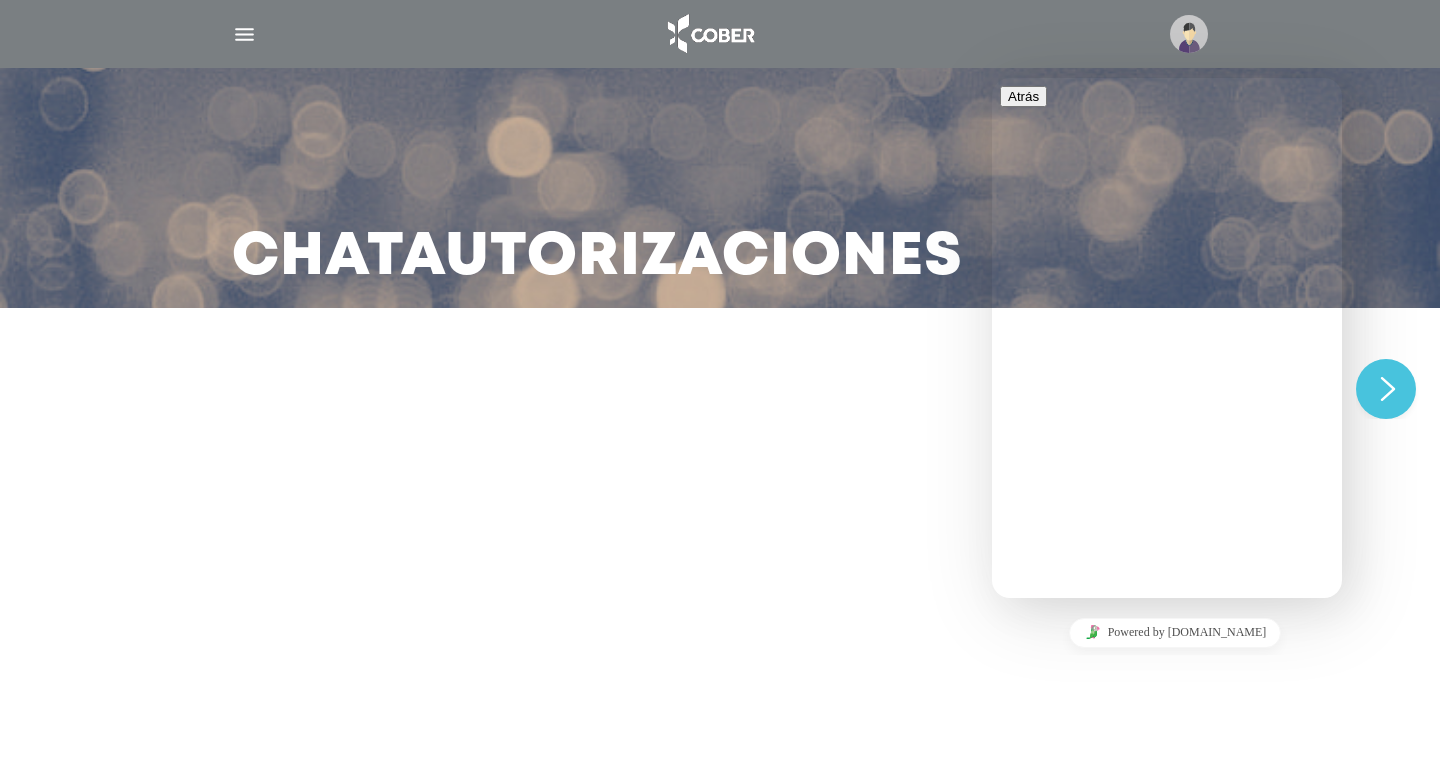 click at bounding box center [1000, 763] 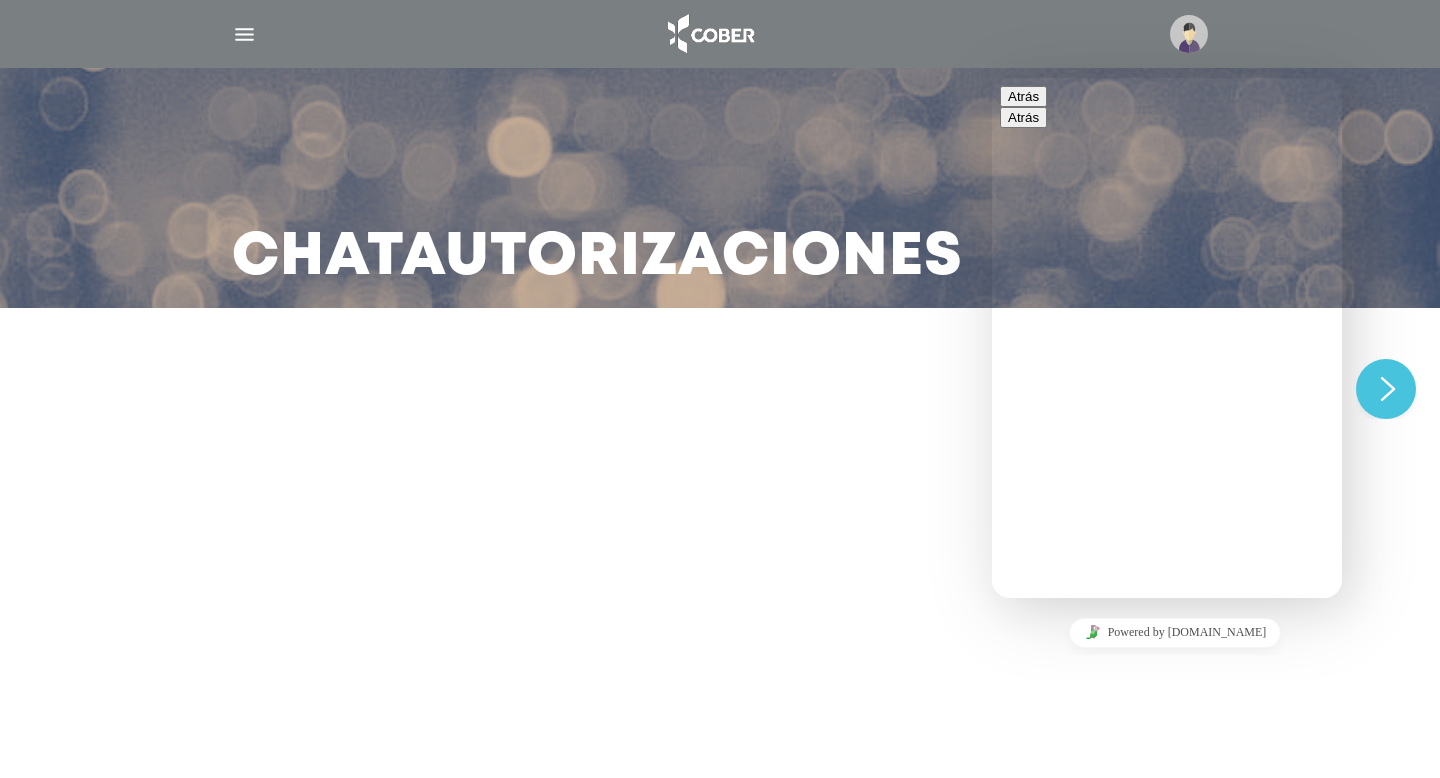 click on "**" at bounding box center [1087, 856] 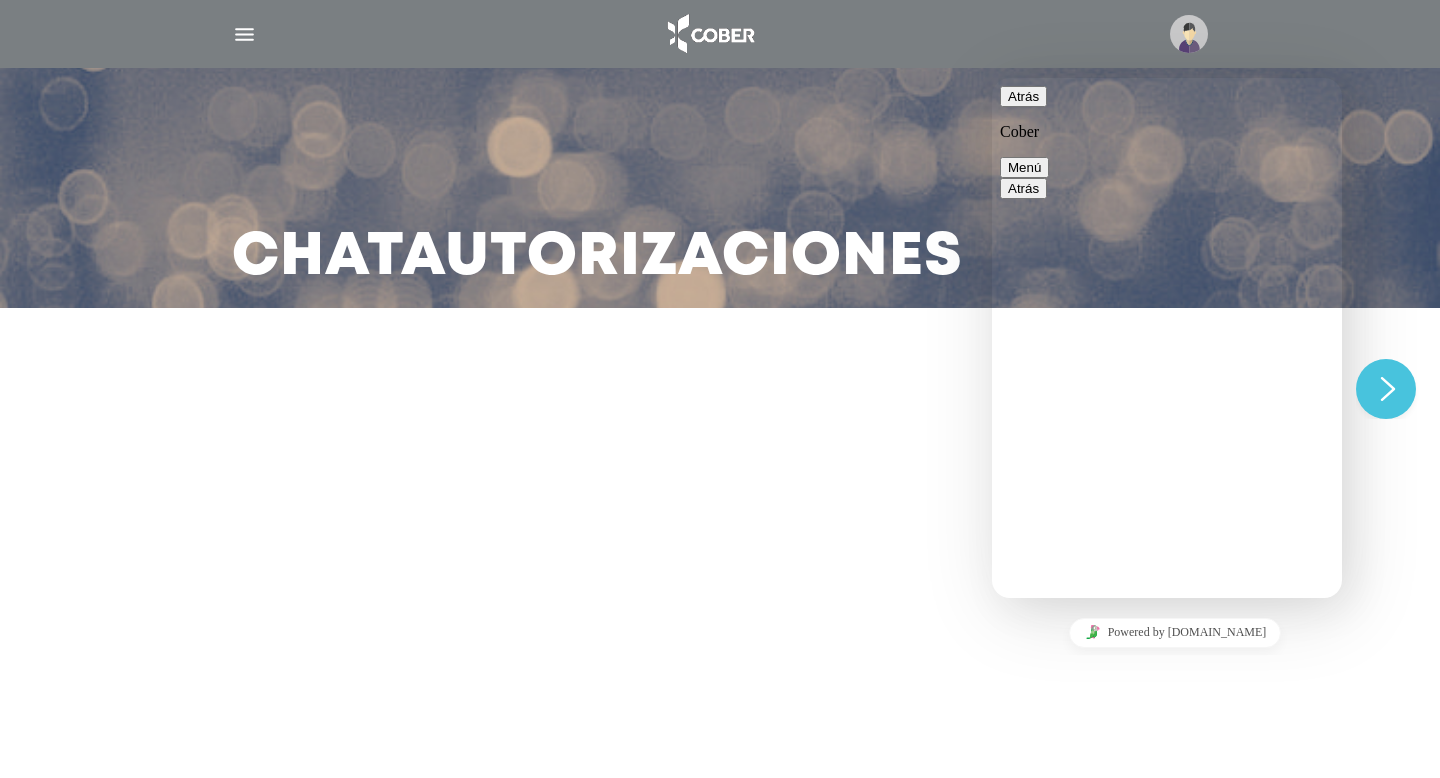 scroll, scrollTop: 0, scrollLeft: 0, axis: both 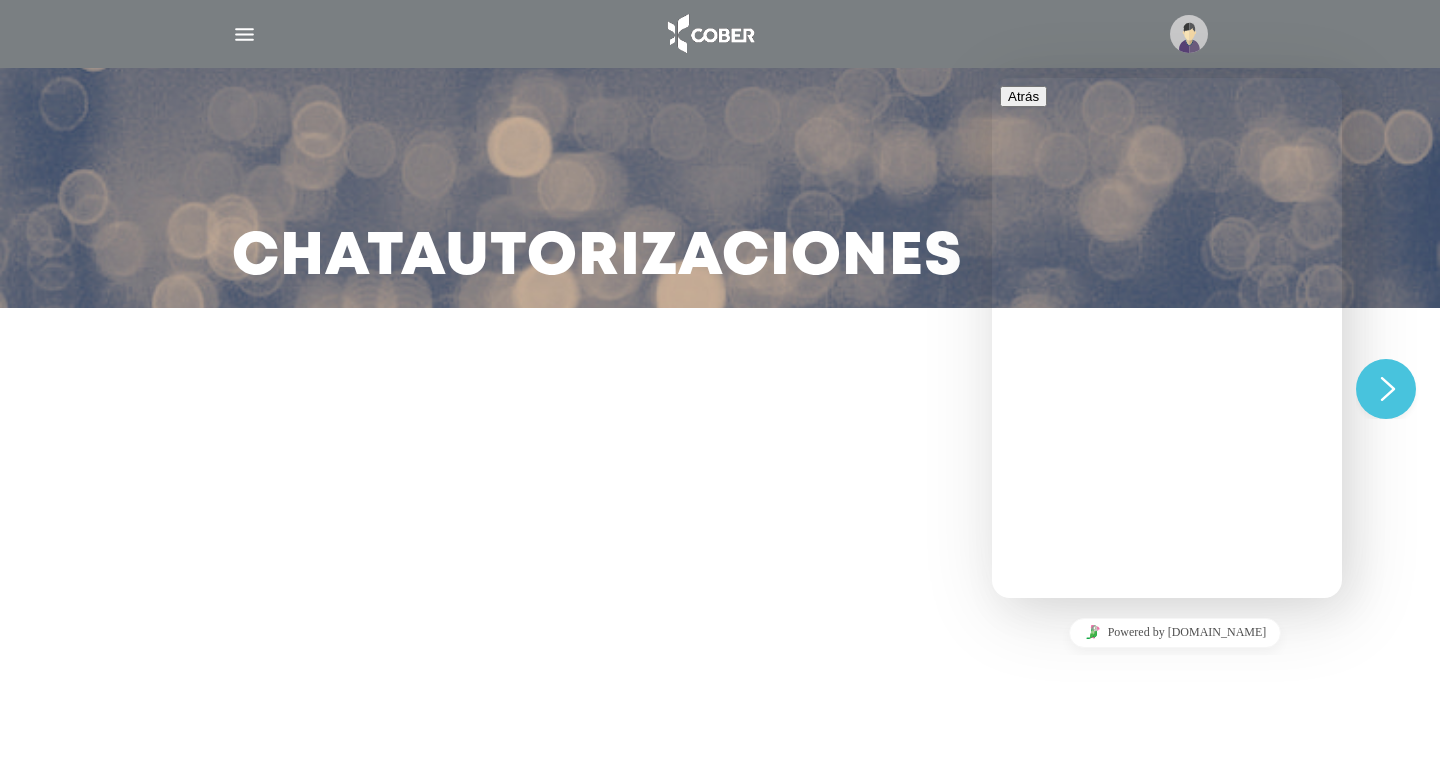 click on "Hola, mi nombre es: : ROCIO TRONCOSO JULIETA
Mi mail es: : troncoso.rociojulieta@gmail.com
Mi teléfono celular es: : 541167864499
Tengo una consulta sobre : La práctica a realizar" at bounding box center [1182, 809] 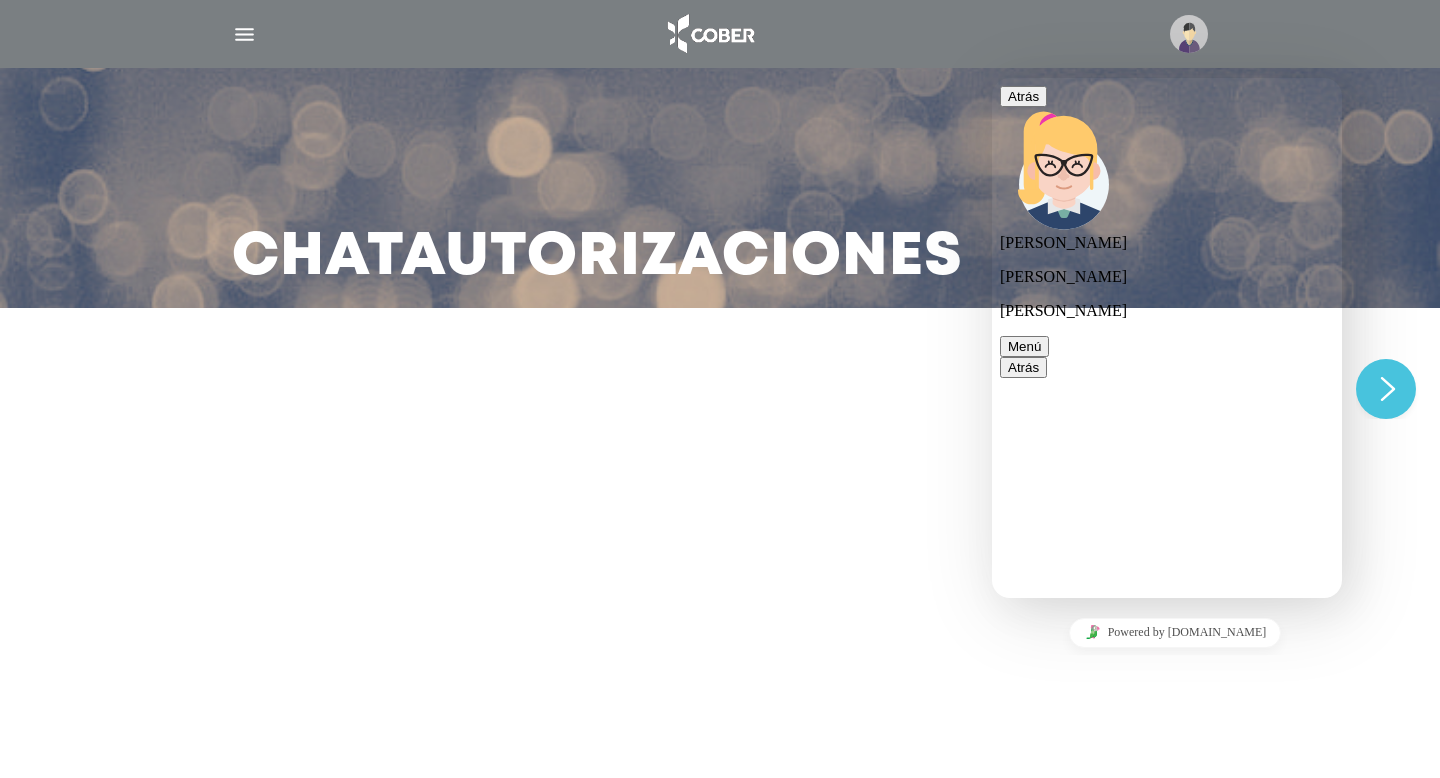 scroll, scrollTop: 418, scrollLeft: 0, axis: vertical 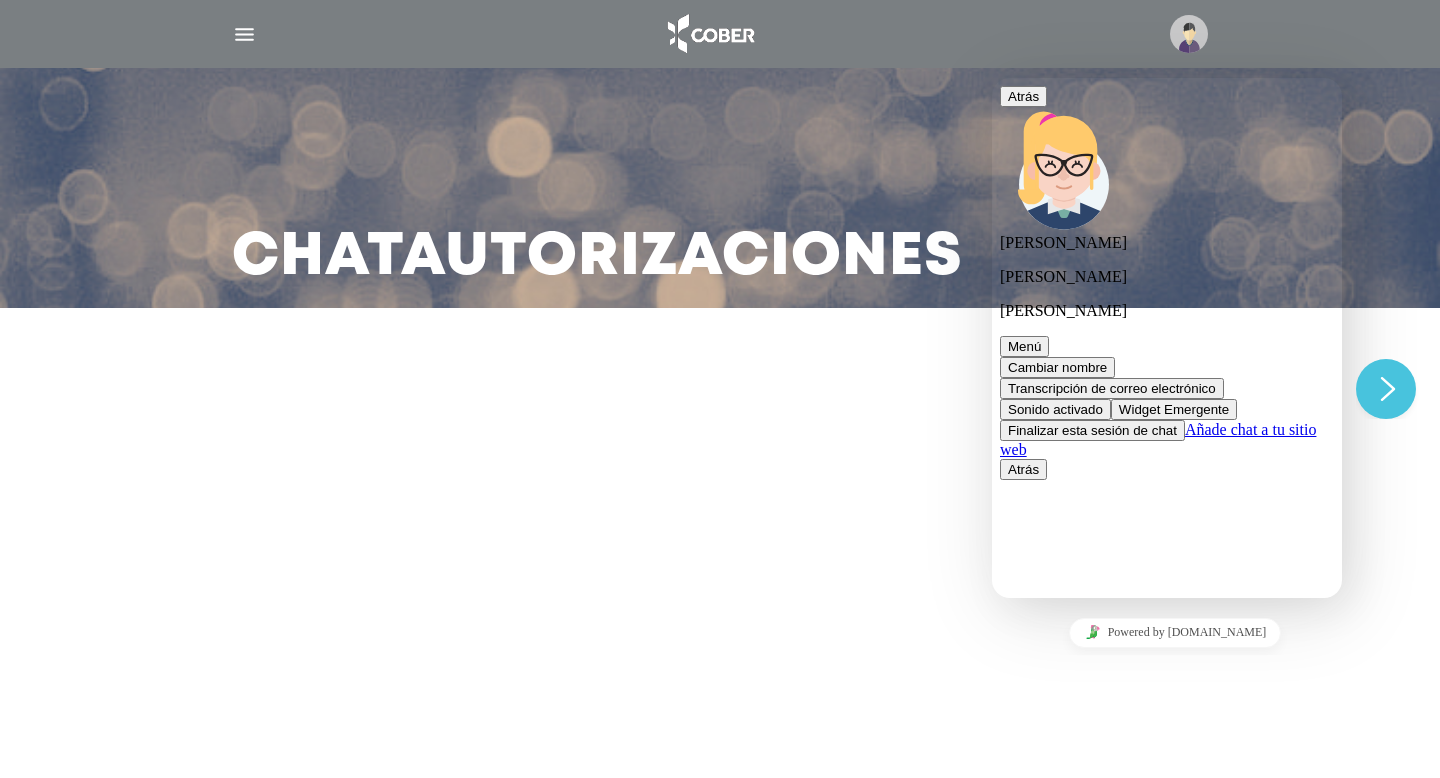 click on "Sonido activado" at bounding box center (1055, 409) 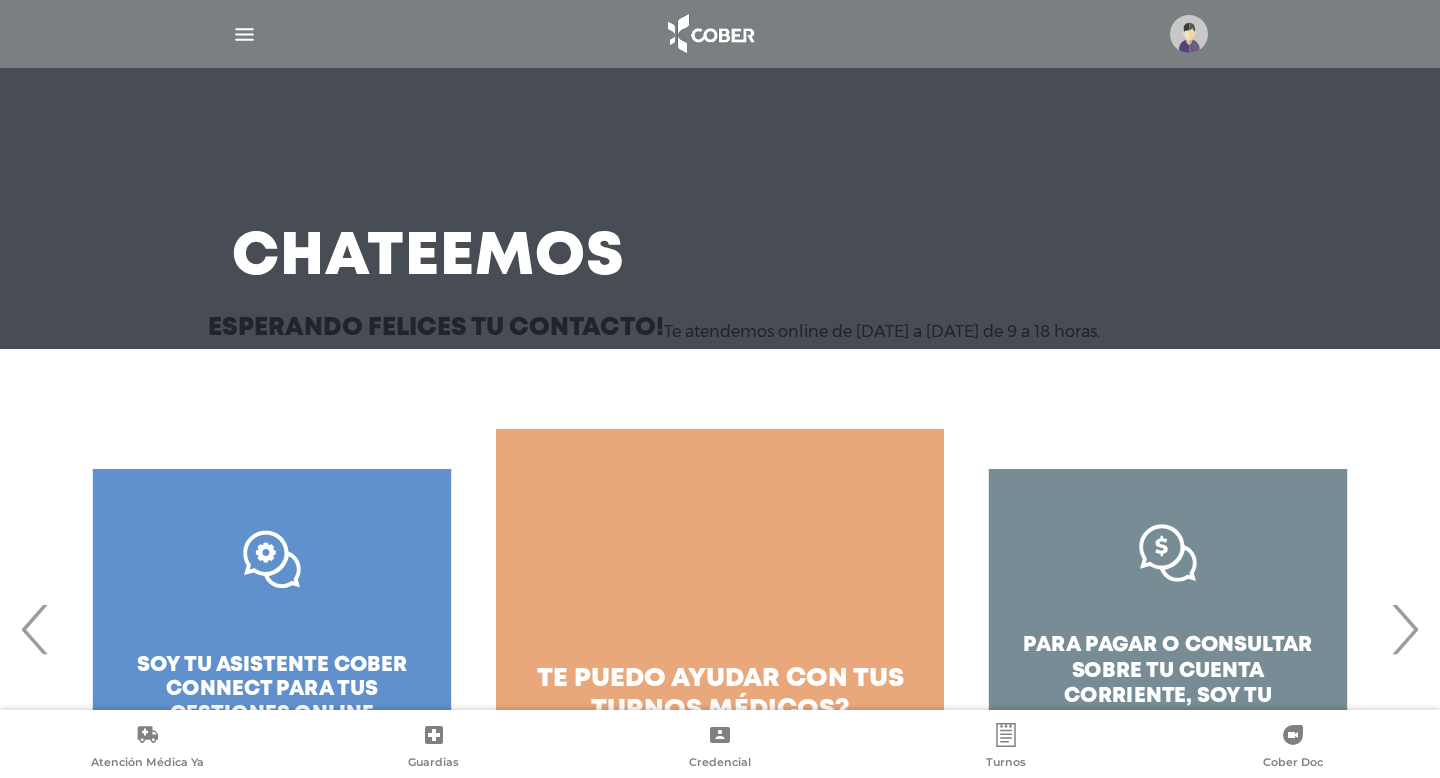 scroll, scrollTop: 119, scrollLeft: 0, axis: vertical 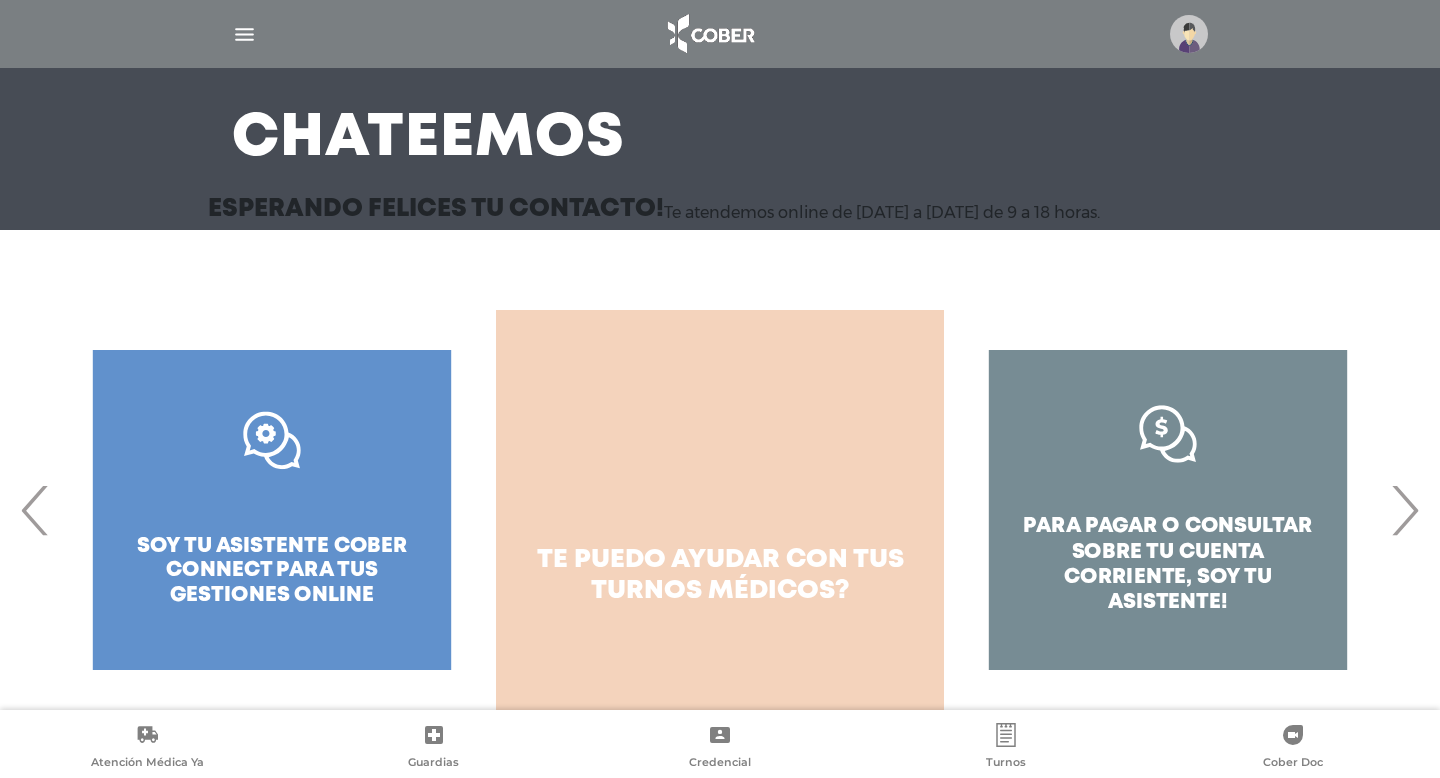 drag, startPoint x: 829, startPoint y: 564, endPoint x: 989, endPoint y: 315, distance: 295.97467 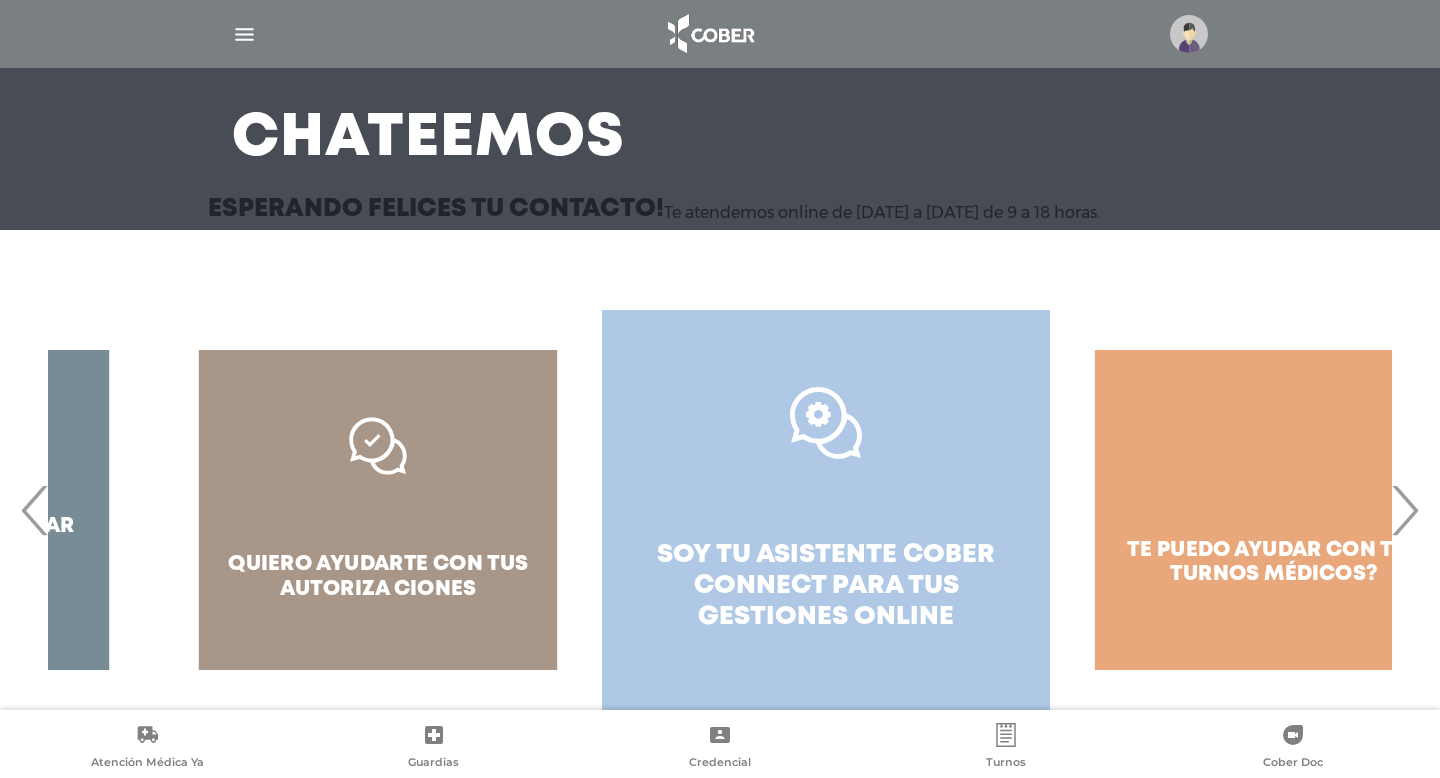 drag, startPoint x: 747, startPoint y: 507, endPoint x: 987, endPoint y: 507, distance: 240 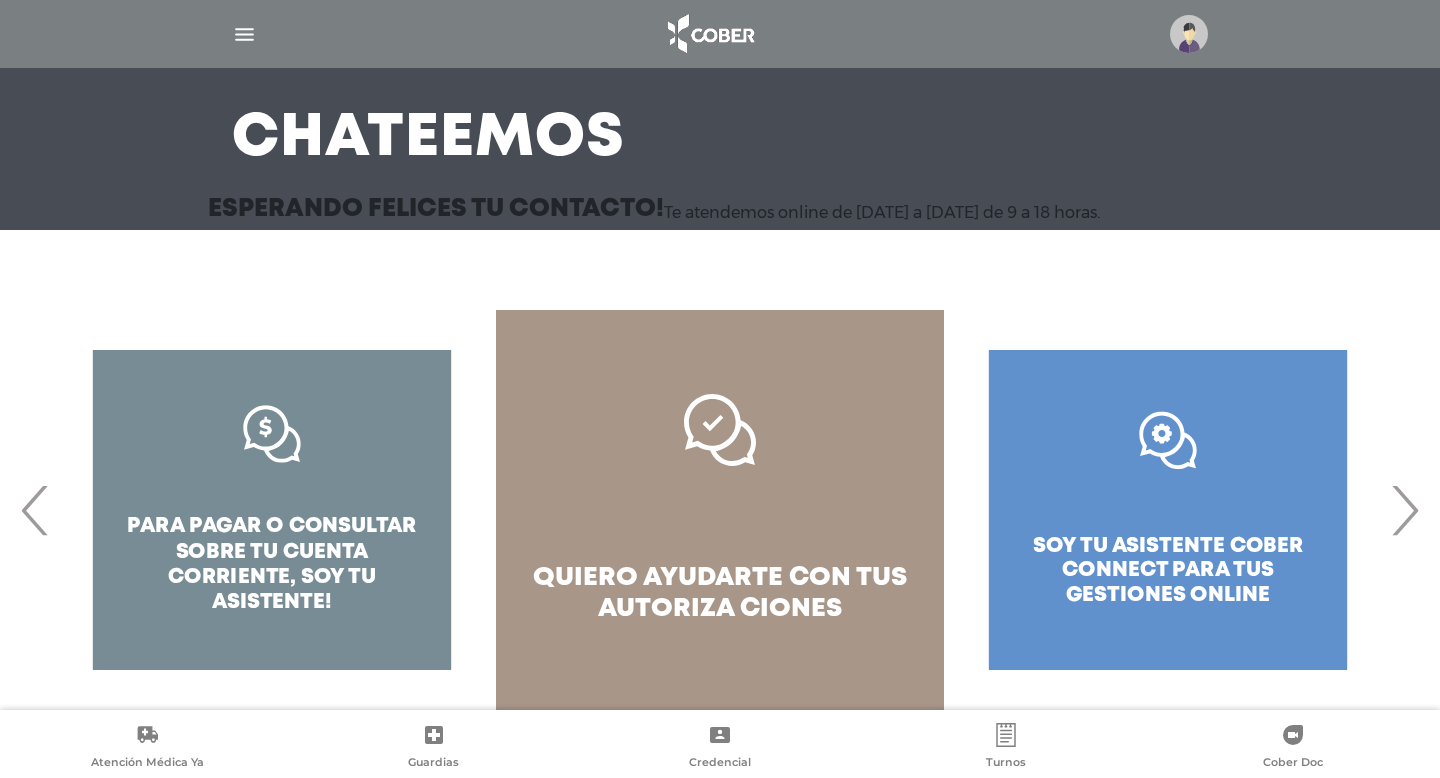 click on "quiero ayudarte con tus
autoriza ciones" at bounding box center [720, 510] 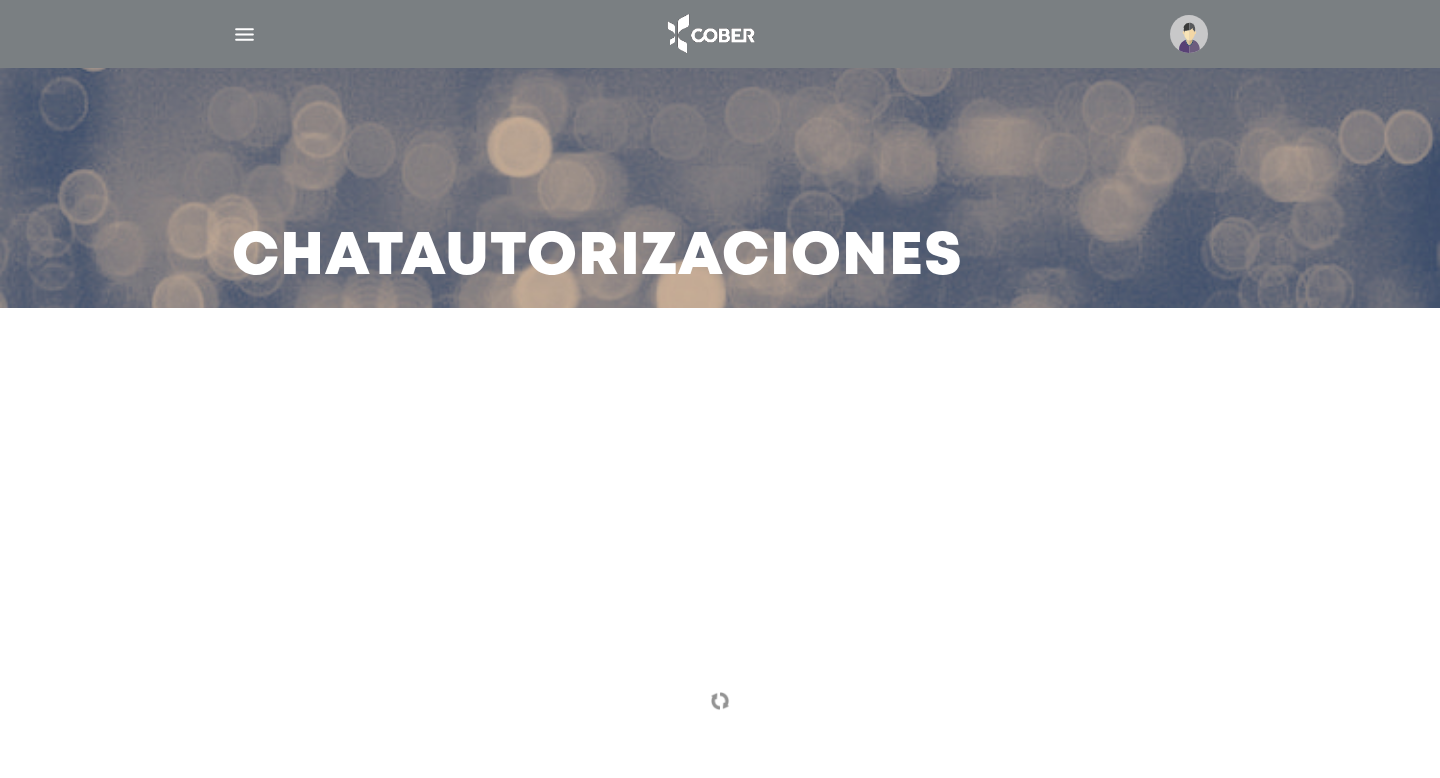 scroll, scrollTop: 0, scrollLeft: 0, axis: both 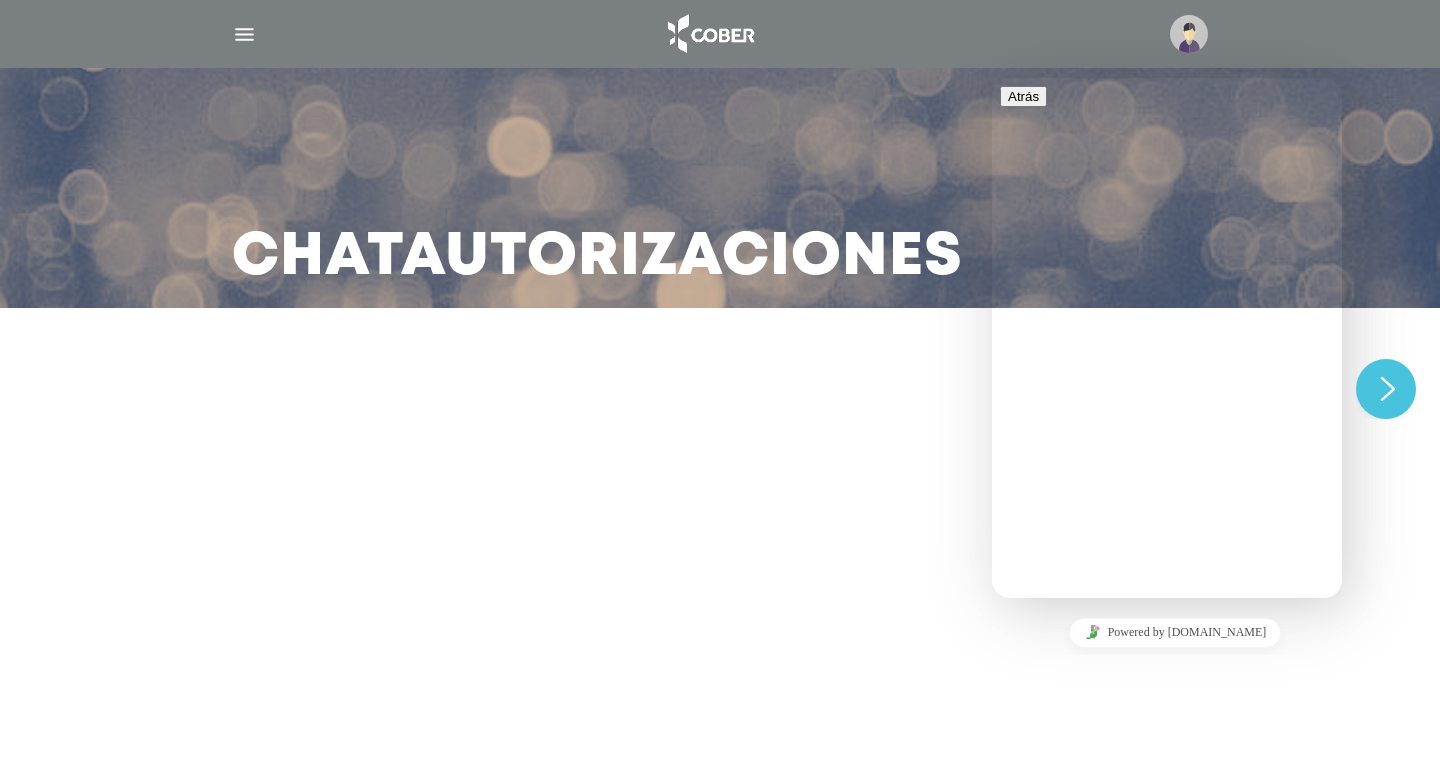 click on "We typically reply in a few minutes" at bounding box center (1167, 738) 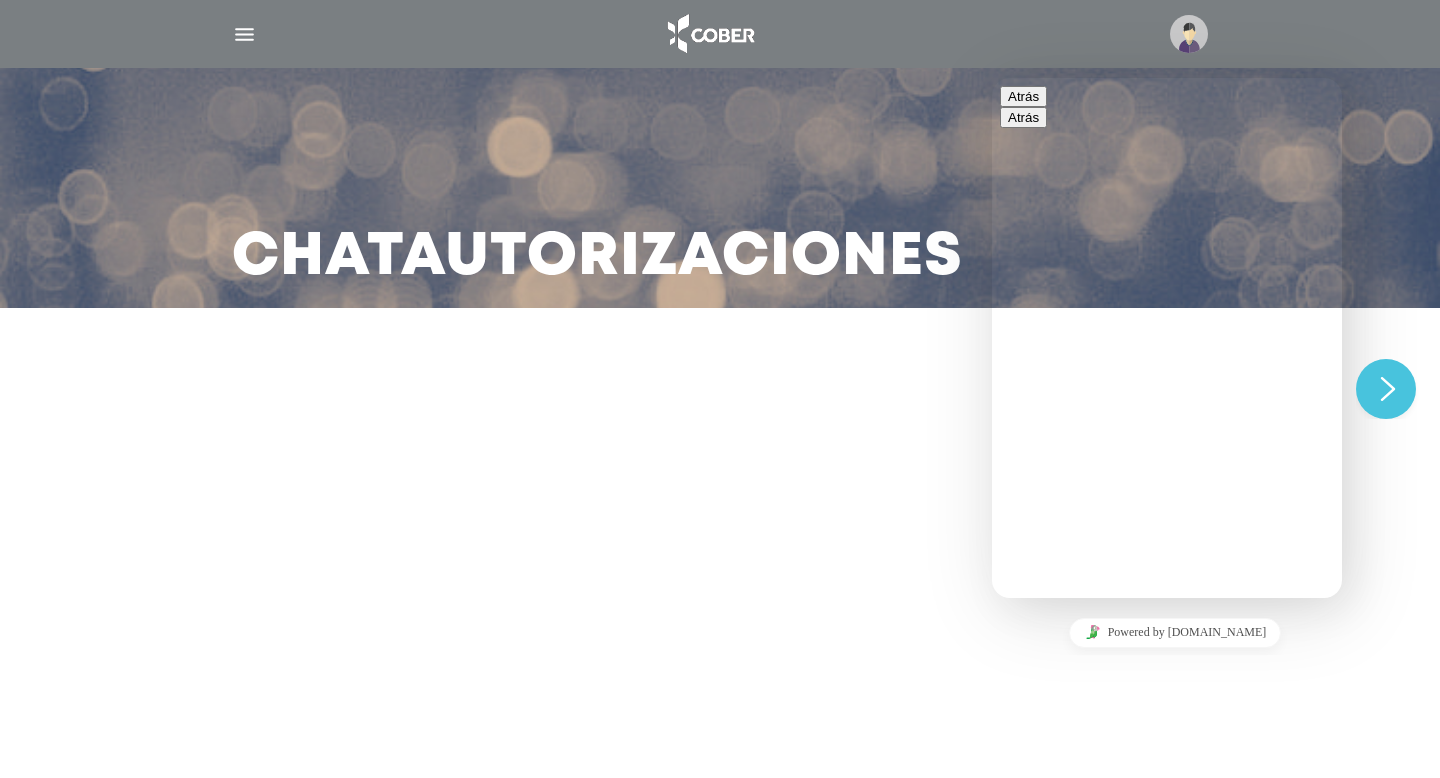 click on "**" at bounding box center [1087, 856] 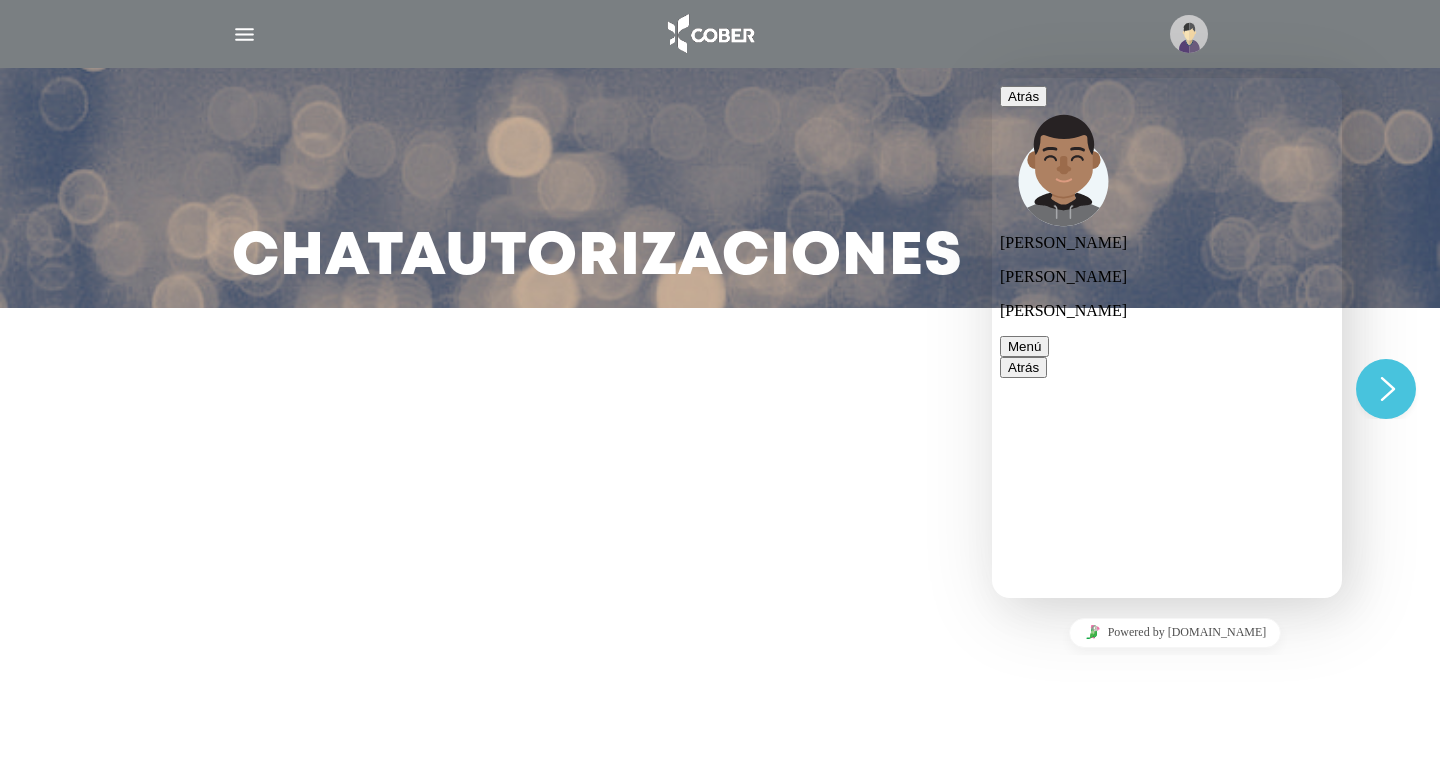 scroll, scrollTop: 40, scrollLeft: 0, axis: vertical 